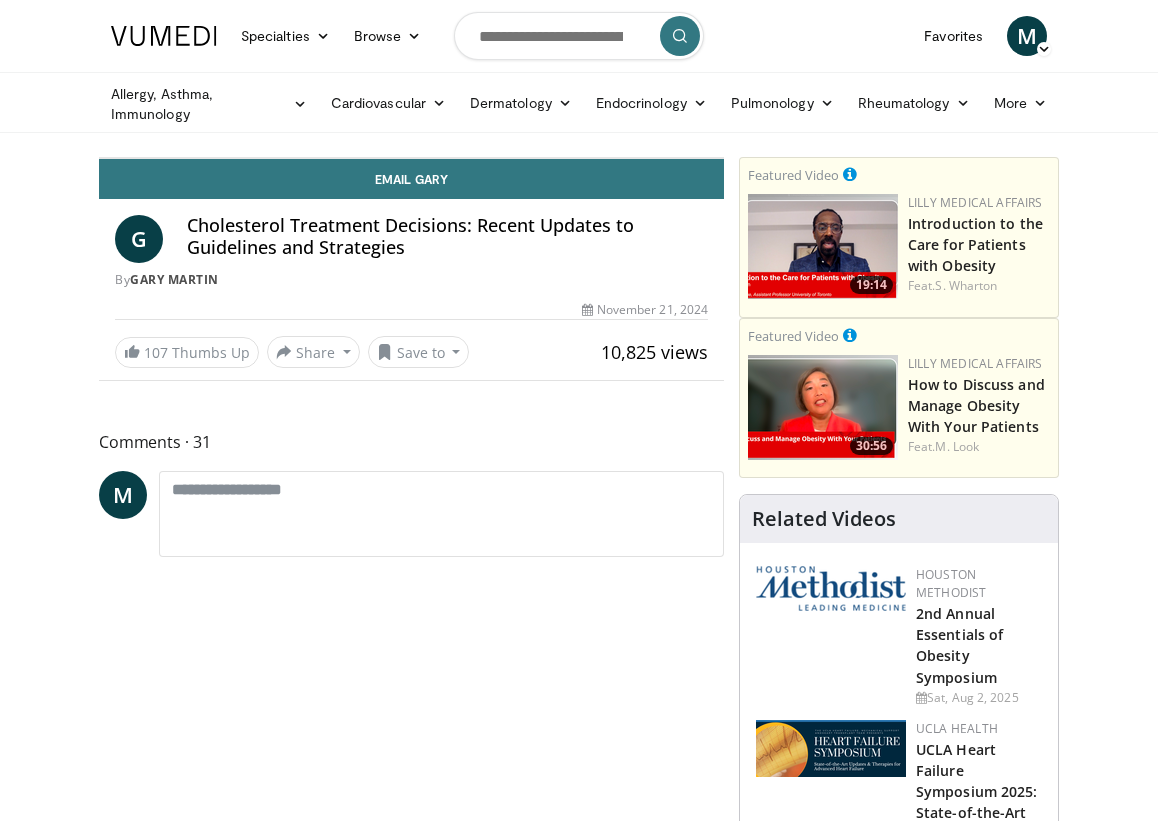 scroll, scrollTop: 0, scrollLeft: 0, axis: both 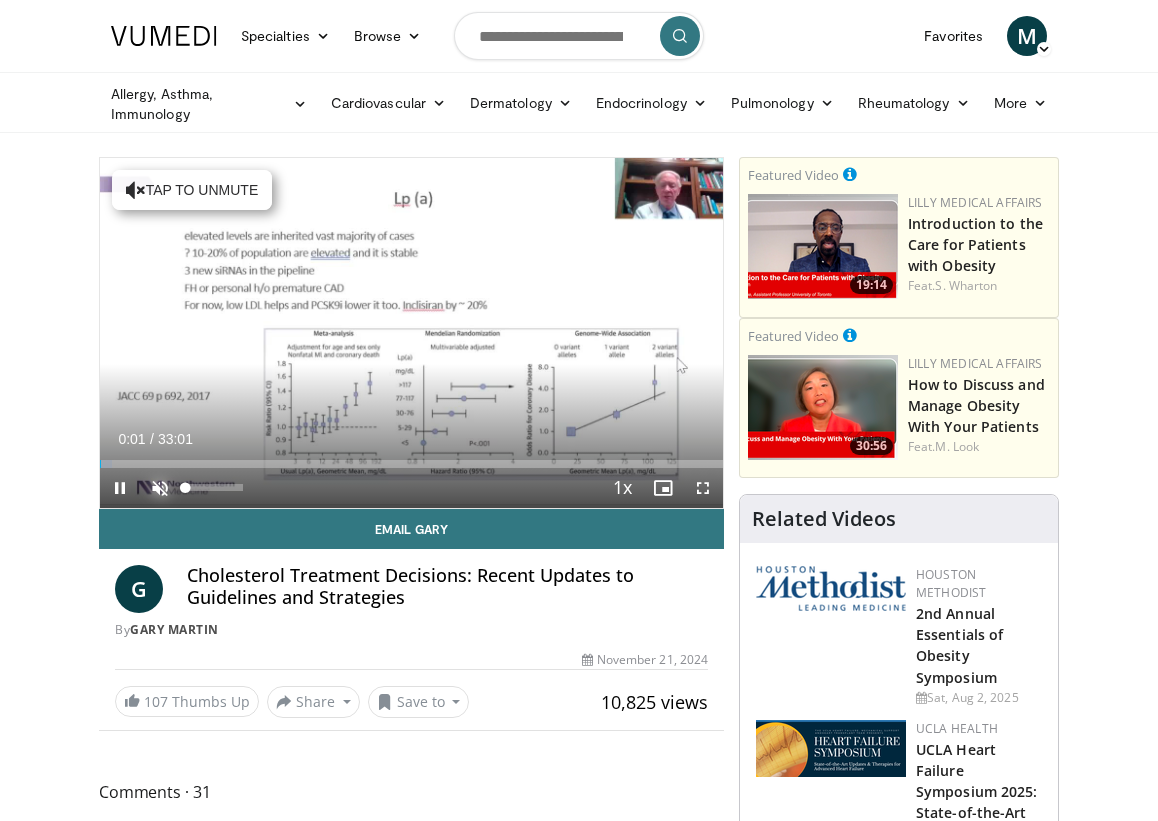 click at bounding box center [160, 488] 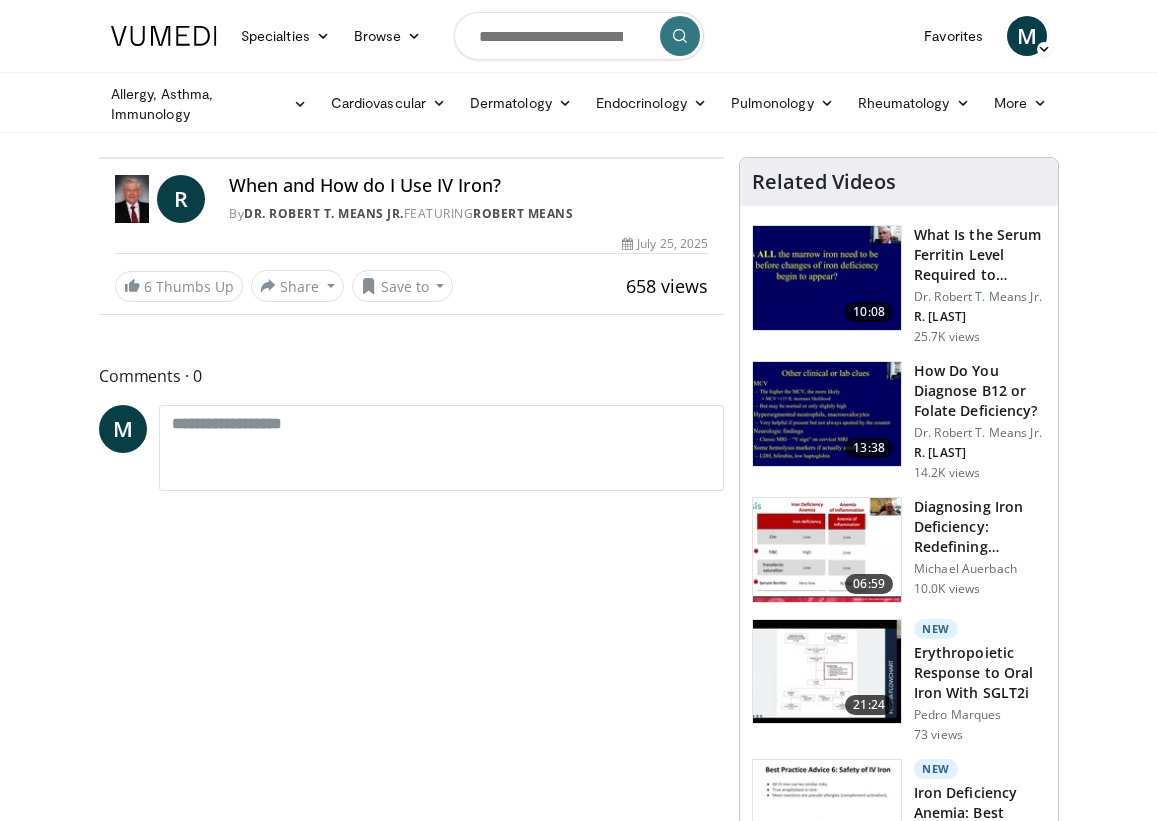 scroll, scrollTop: 0, scrollLeft: 0, axis: both 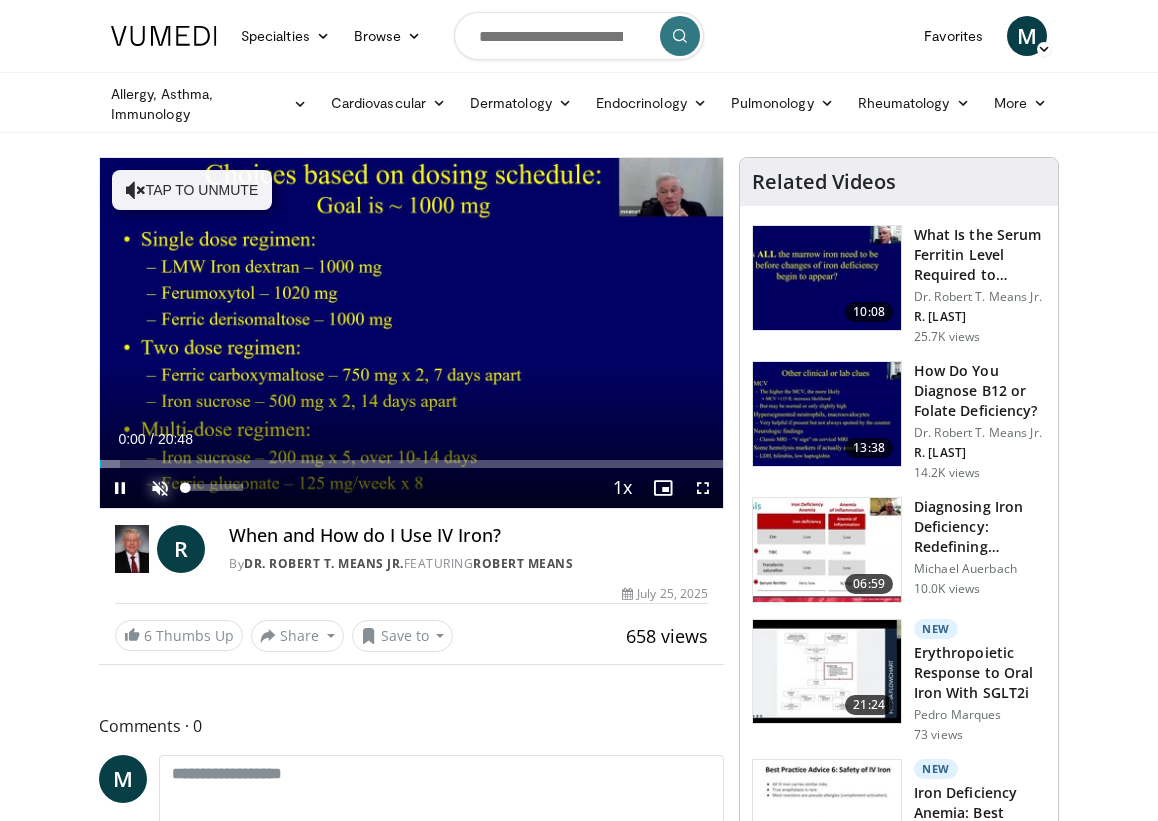 click at bounding box center [160, 488] 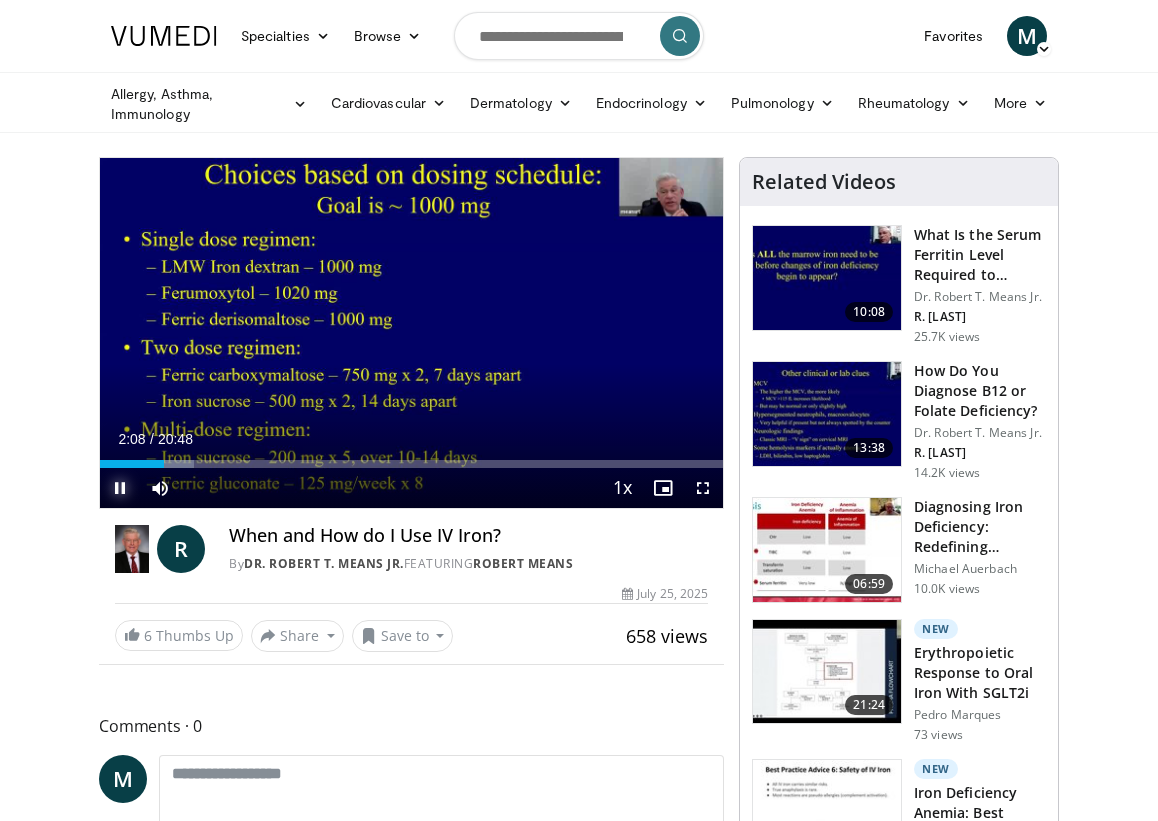 click at bounding box center (120, 488) 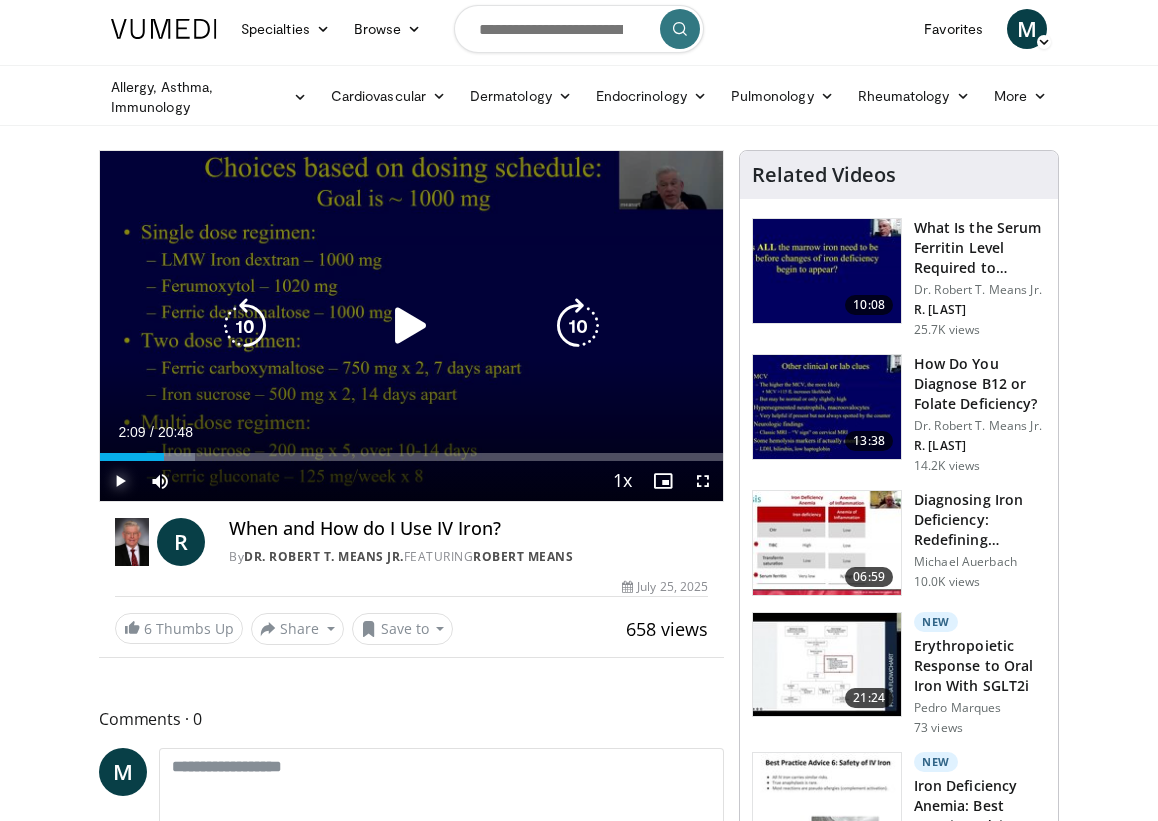 scroll, scrollTop: 62, scrollLeft: 0, axis: vertical 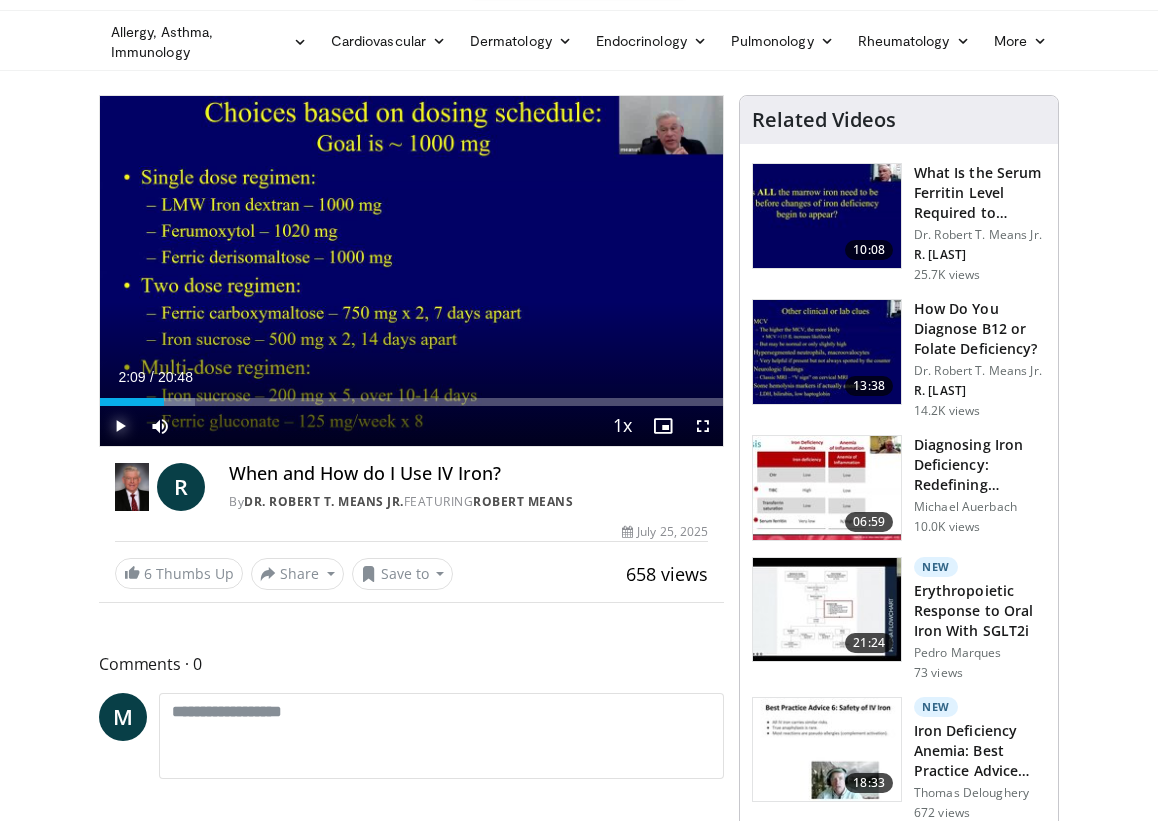 click at bounding box center (120, 426) 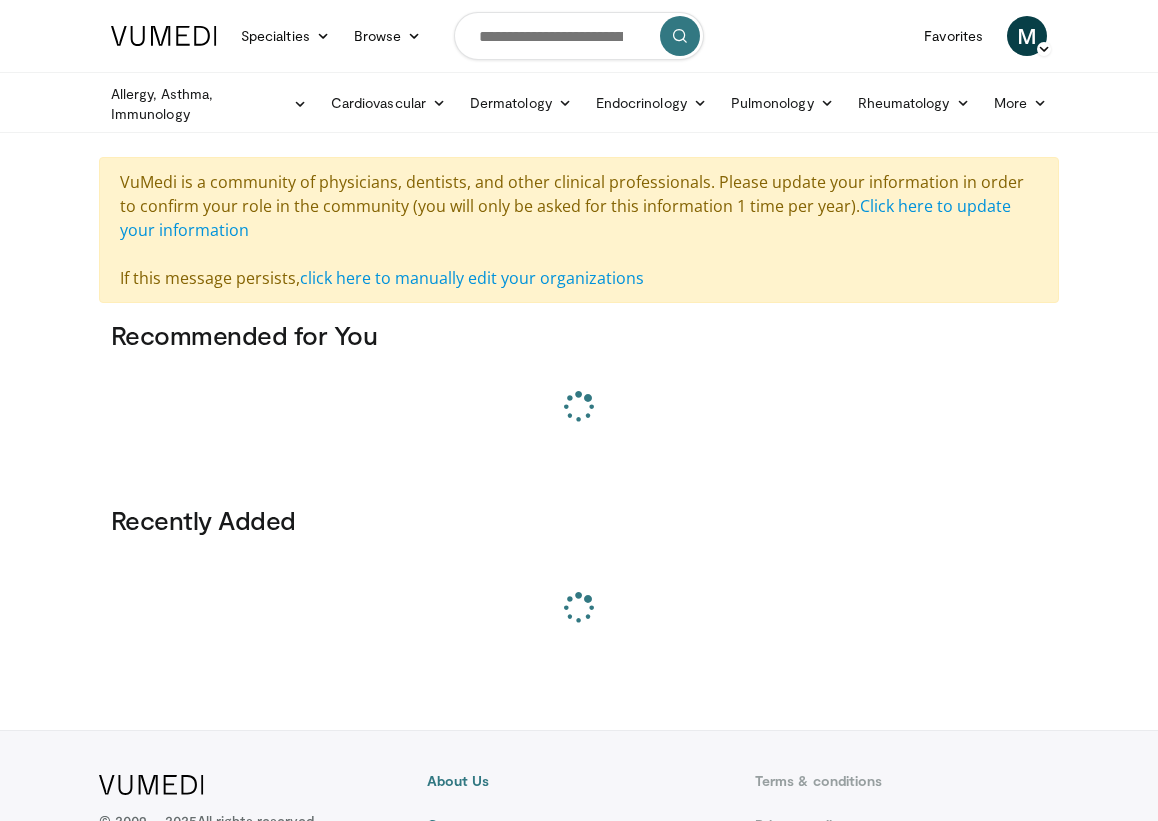scroll, scrollTop: 0, scrollLeft: 0, axis: both 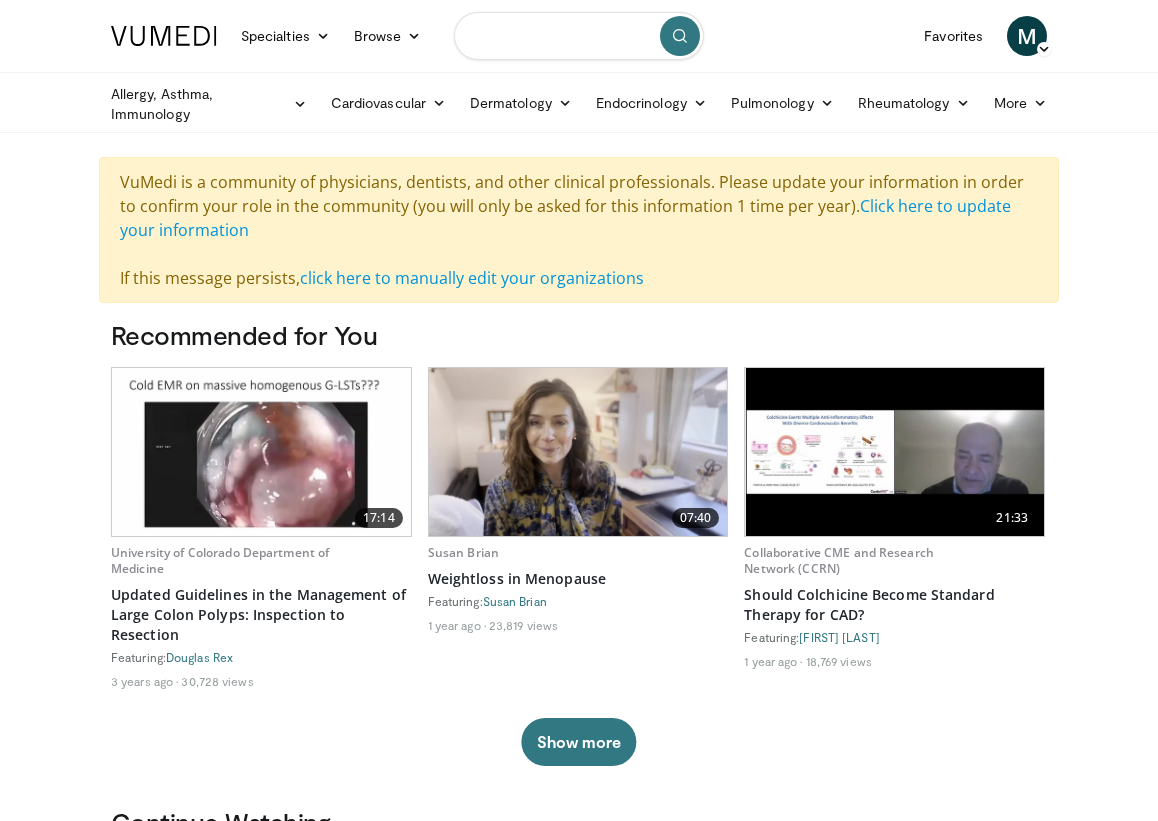 click at bounding box center [579, 36] 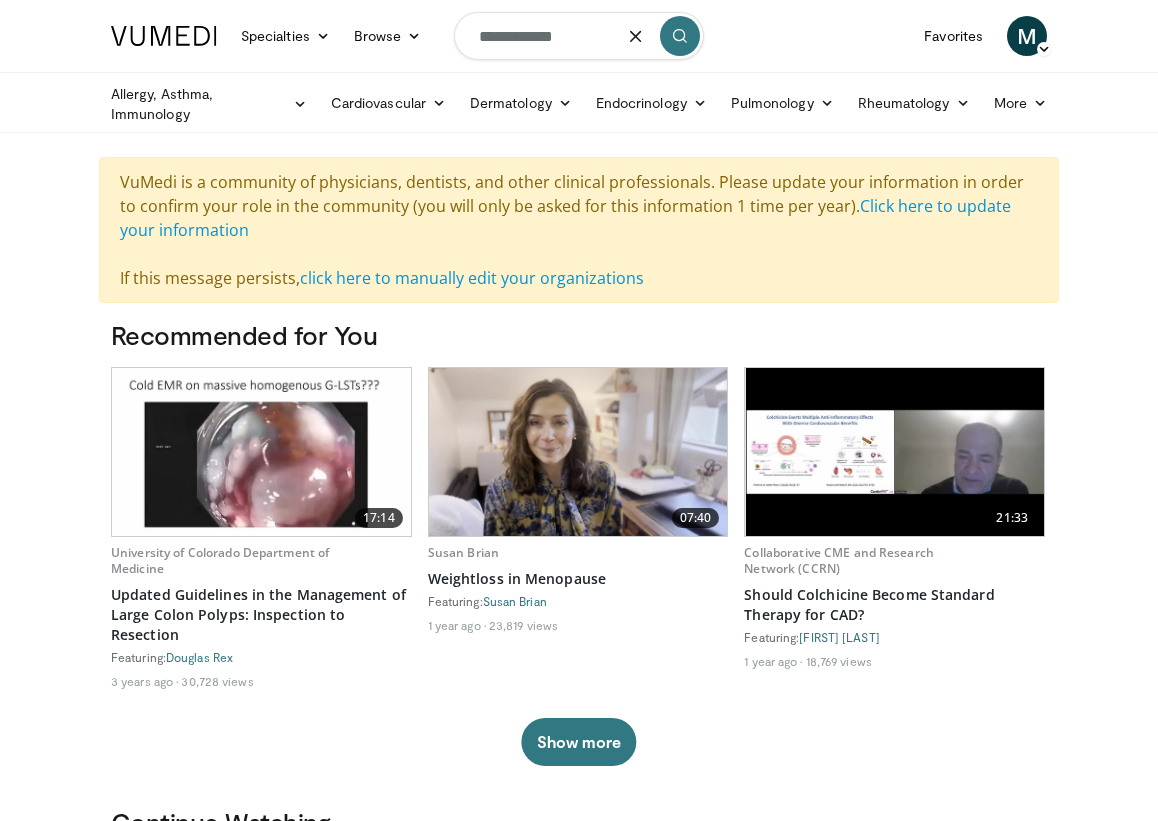 type on "**********" 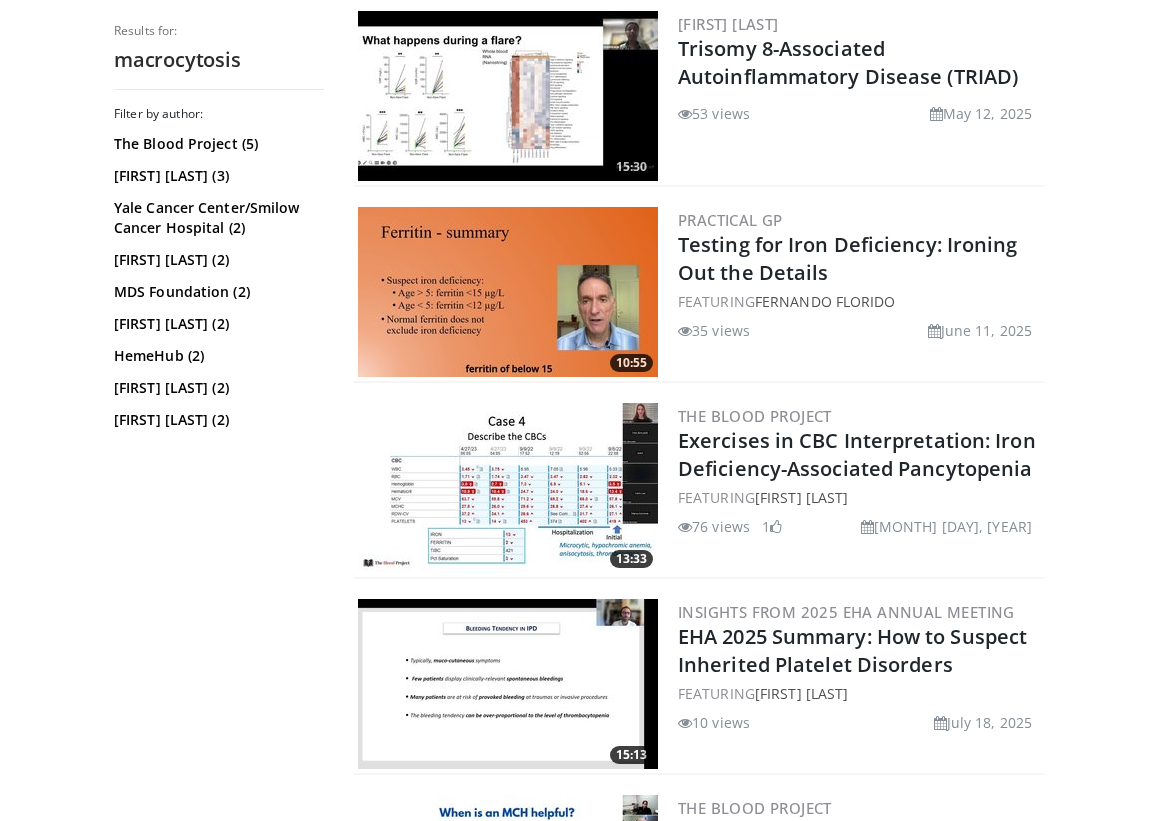 scroll, scrollTop: 852, scrollLeft: 0, axis: vertical 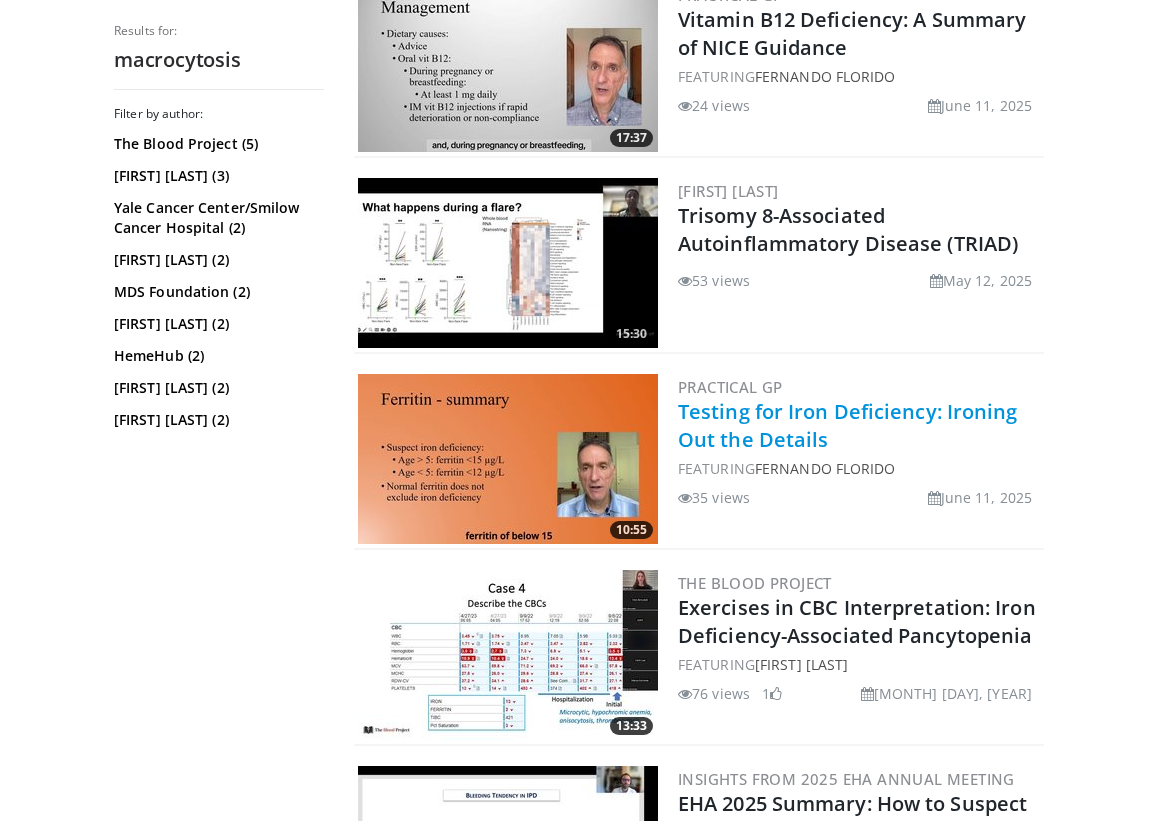 click on "Testing for Iron Deficiency: Ironing Out the Details" at bounding box center [848, 425] 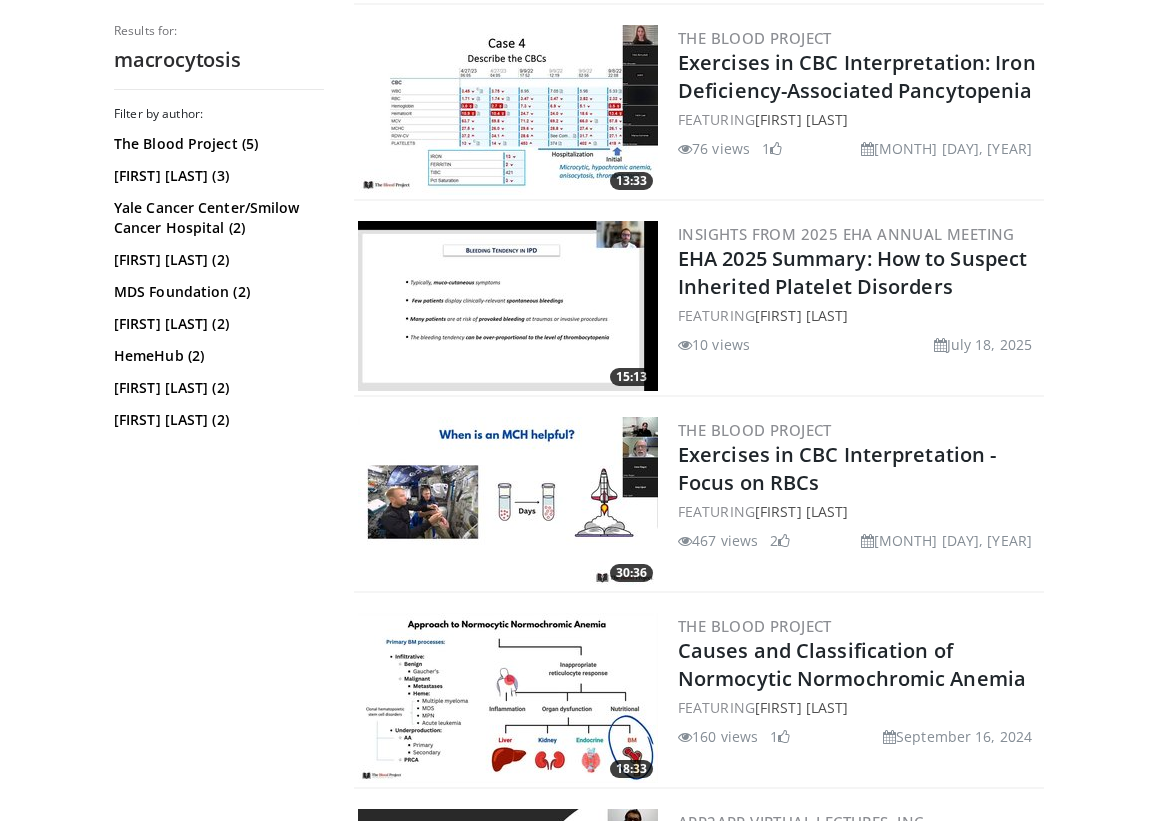 scroll, scrollTop: 1412, scrollLeft: 0, axis: vertical 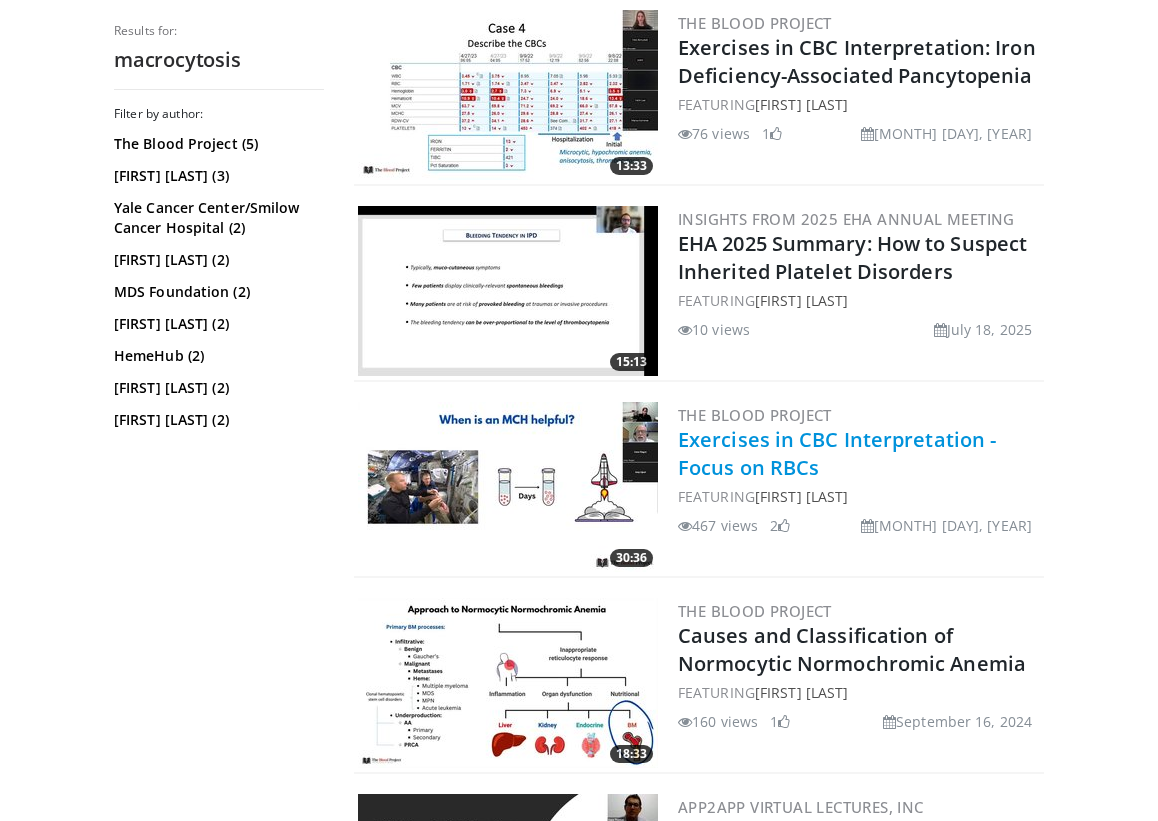click on "Exercises in CBC Interpretation - Focus on RBCs" at bounding box center [837, 453] 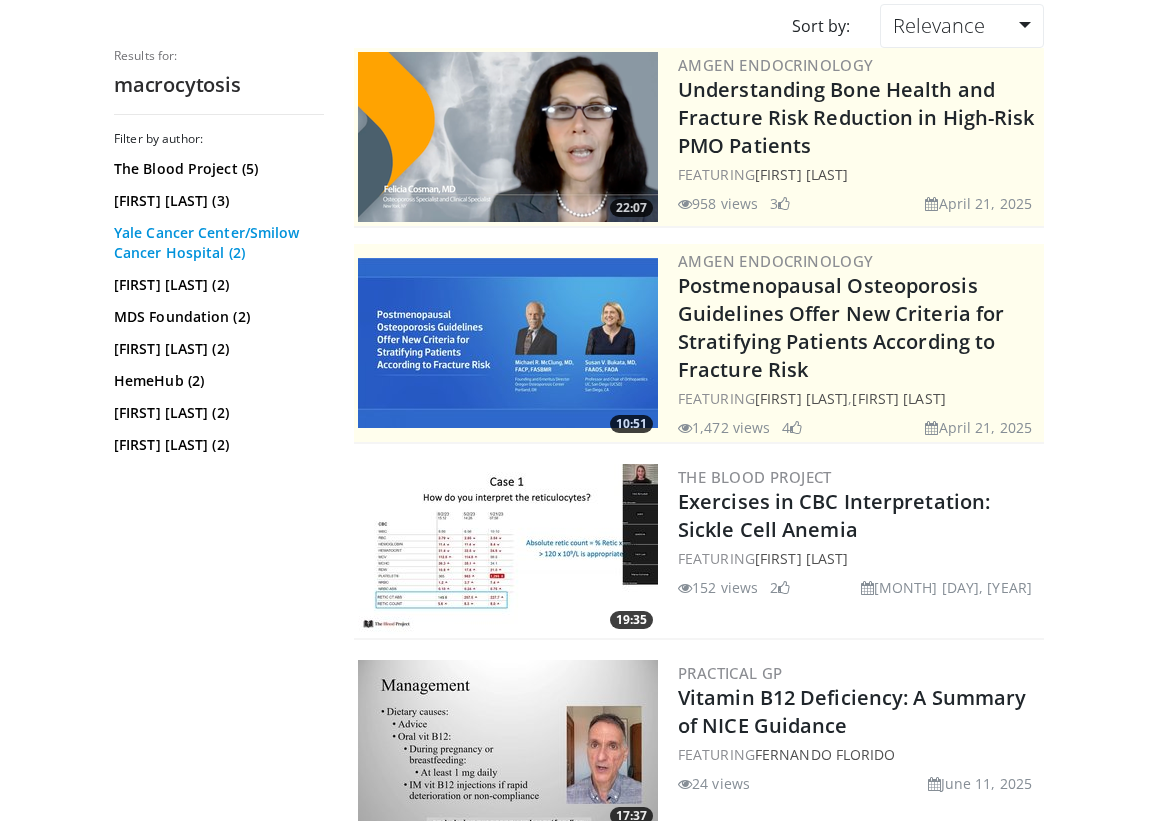 scroll, scrollTop: 0, scrollLeft: 0, axis: both 